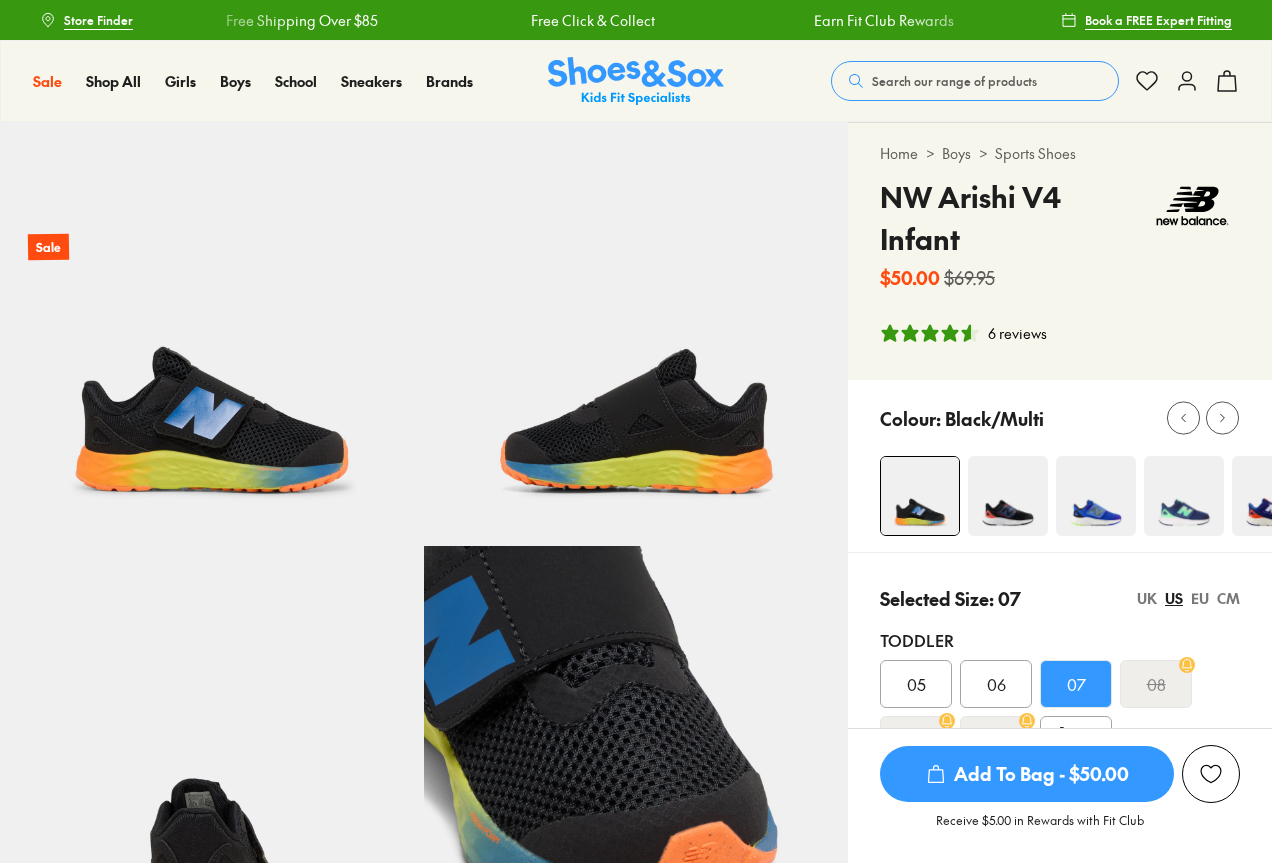 select on "*" 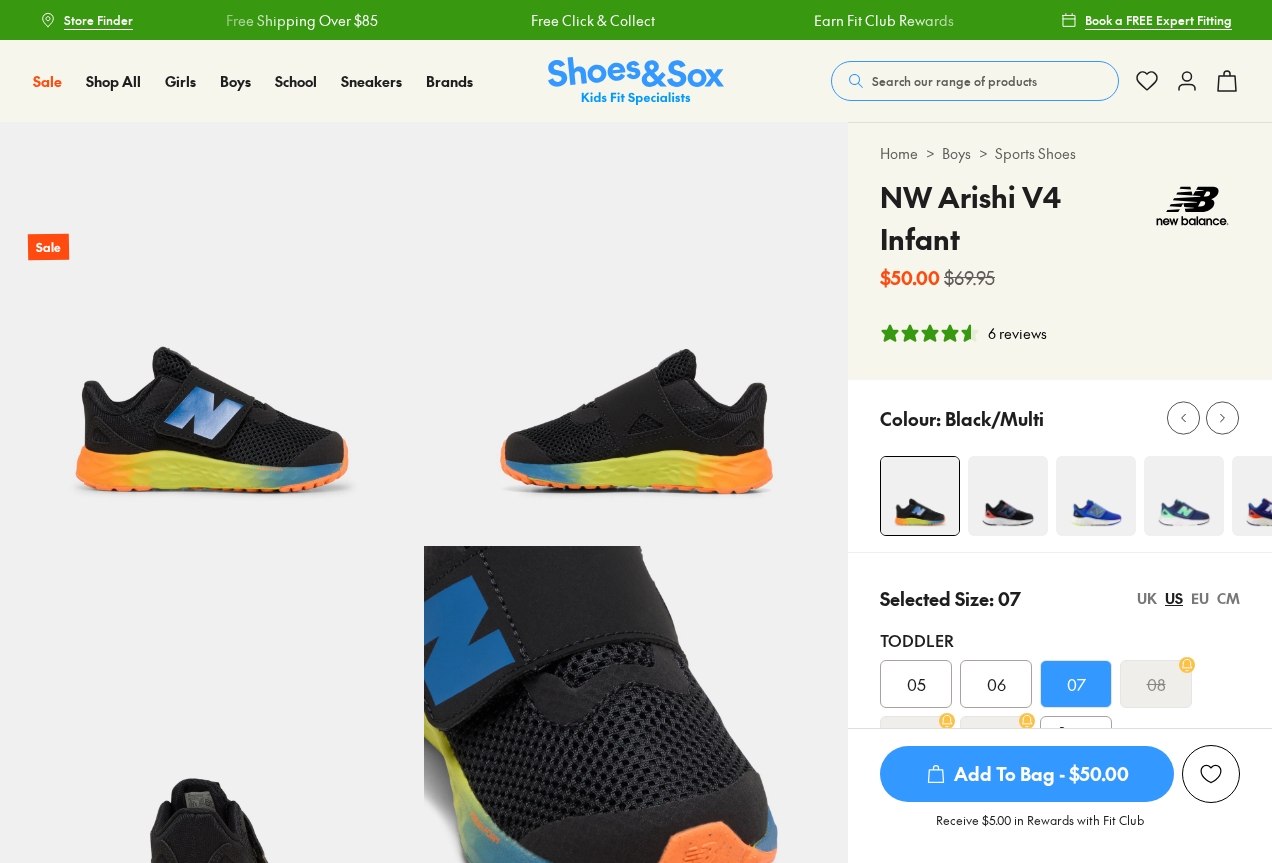 click on "Search our range of products" at bounding box center (954, 81) 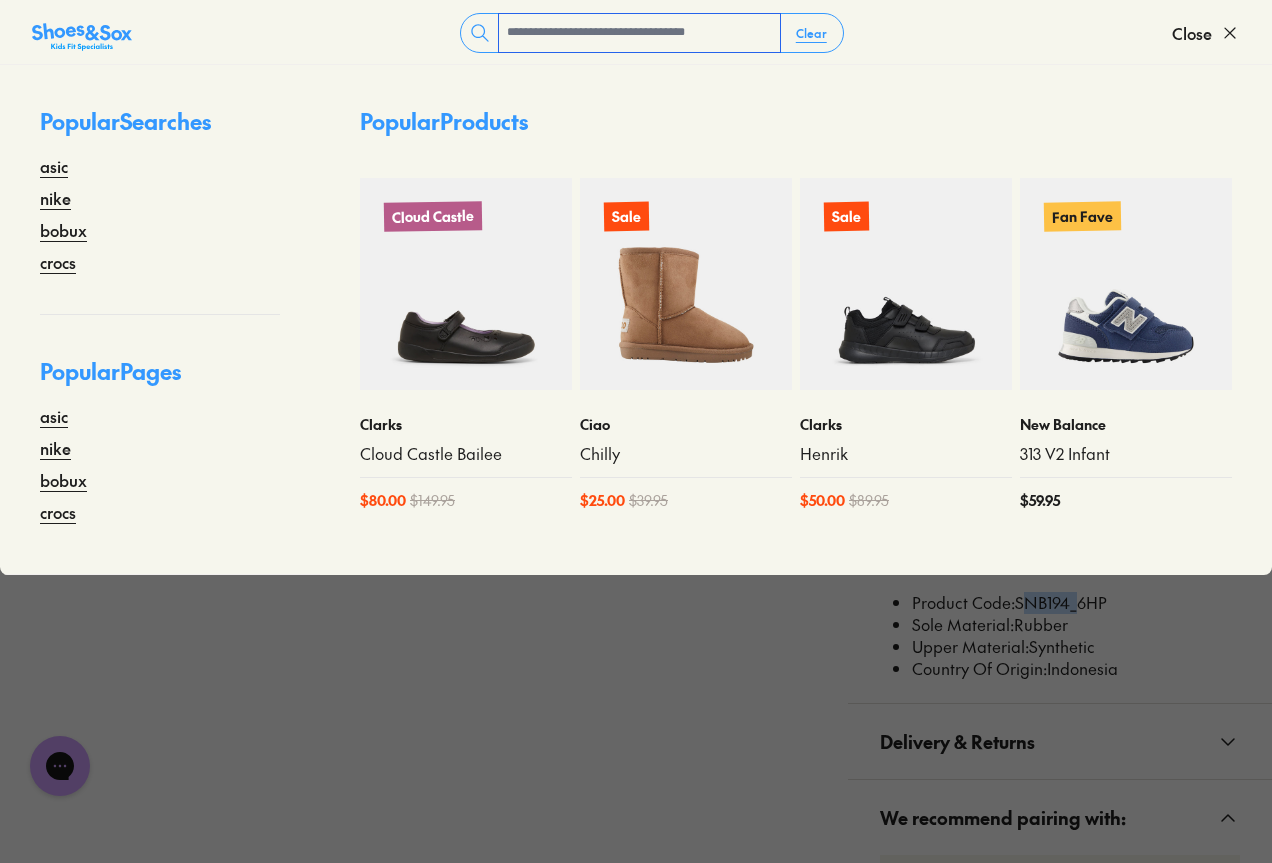 scroll, scrollTop: 1300, scrollLeft: 0, axis: vertical 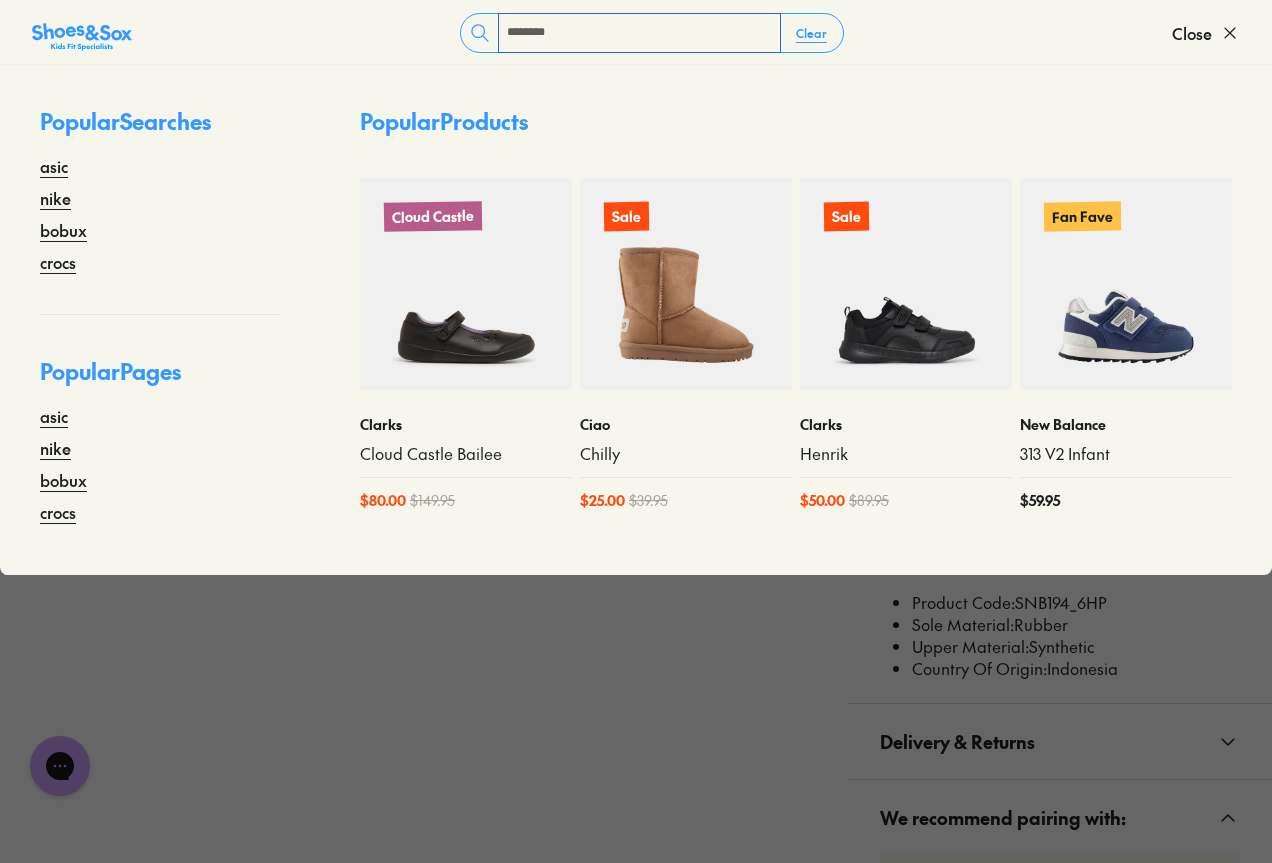 type on "********" 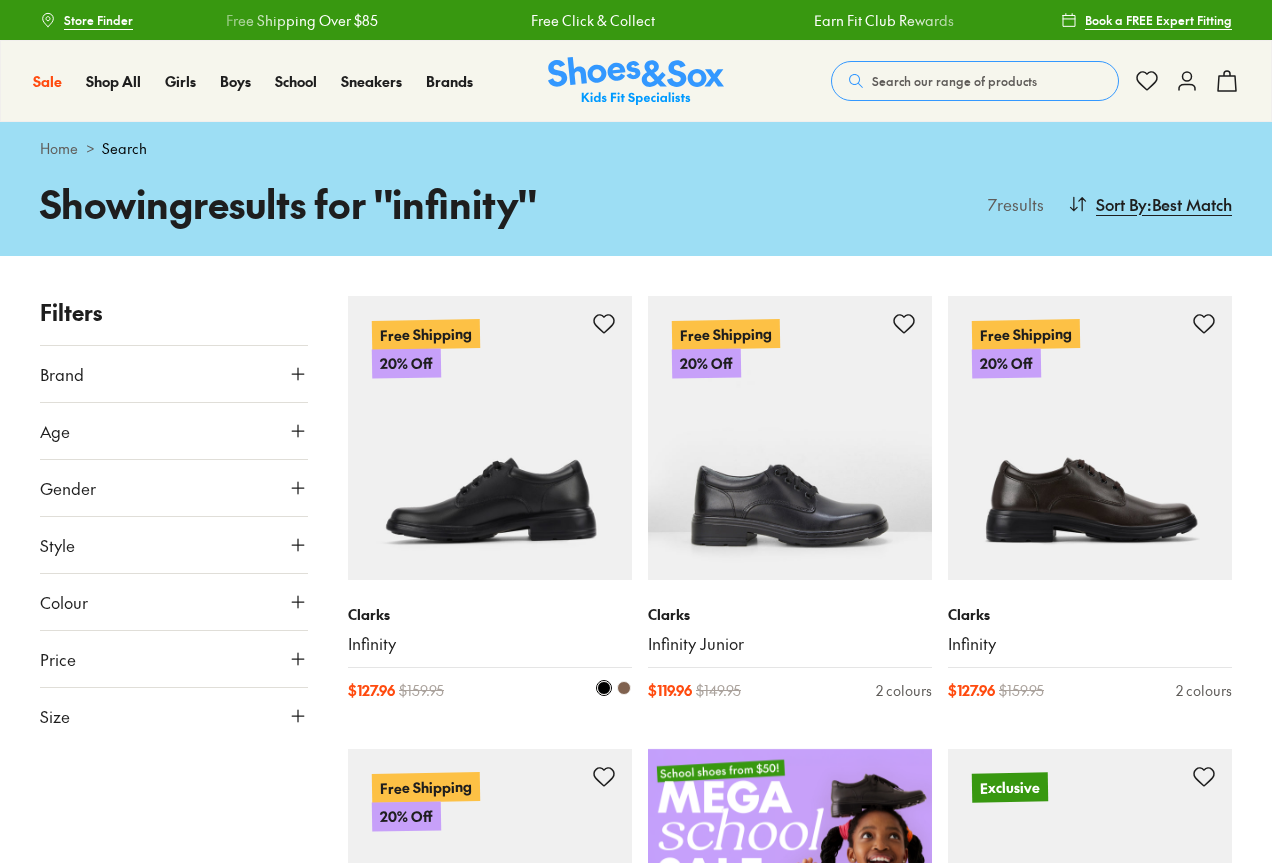 scroll, scrollTop: 109, scrollLeft: 0, axis: vertical 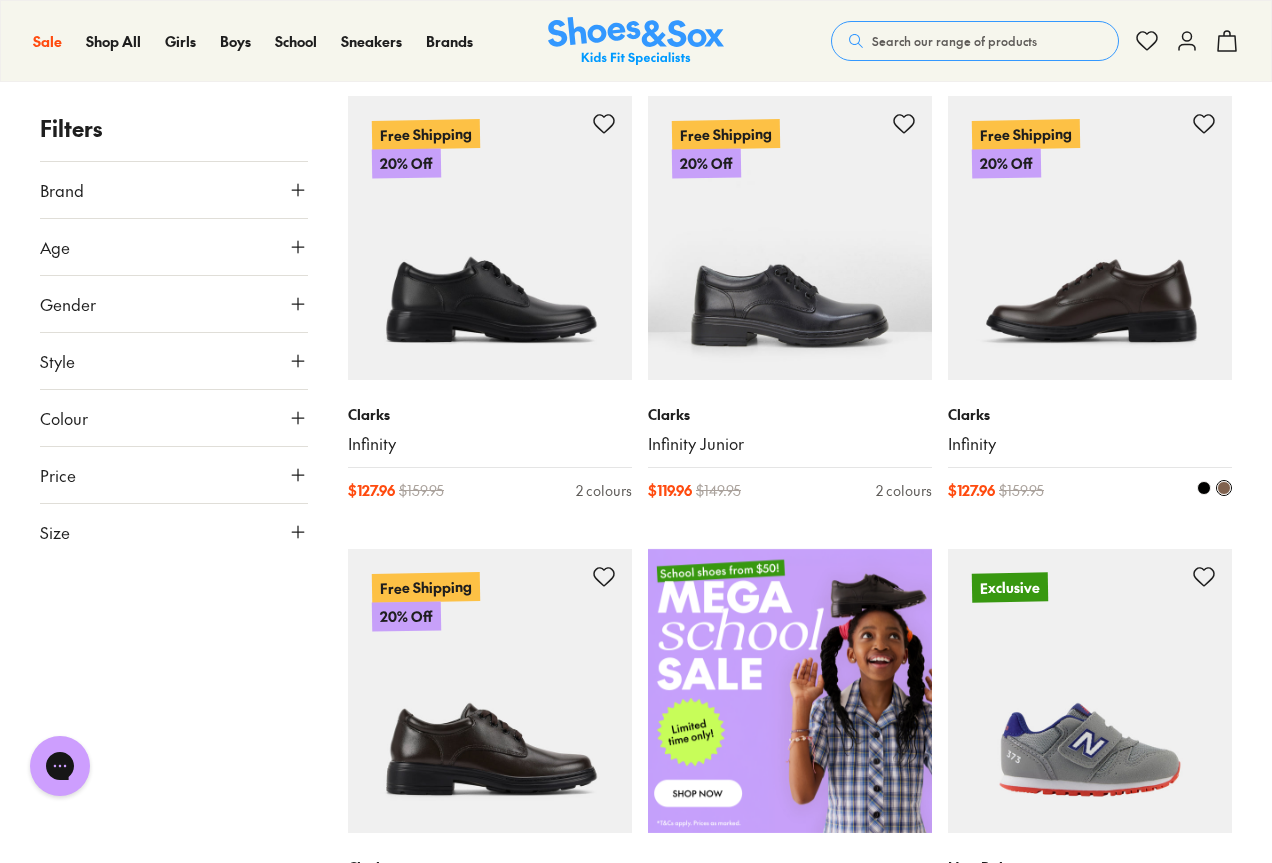 click at bounding box center [1090, 238] 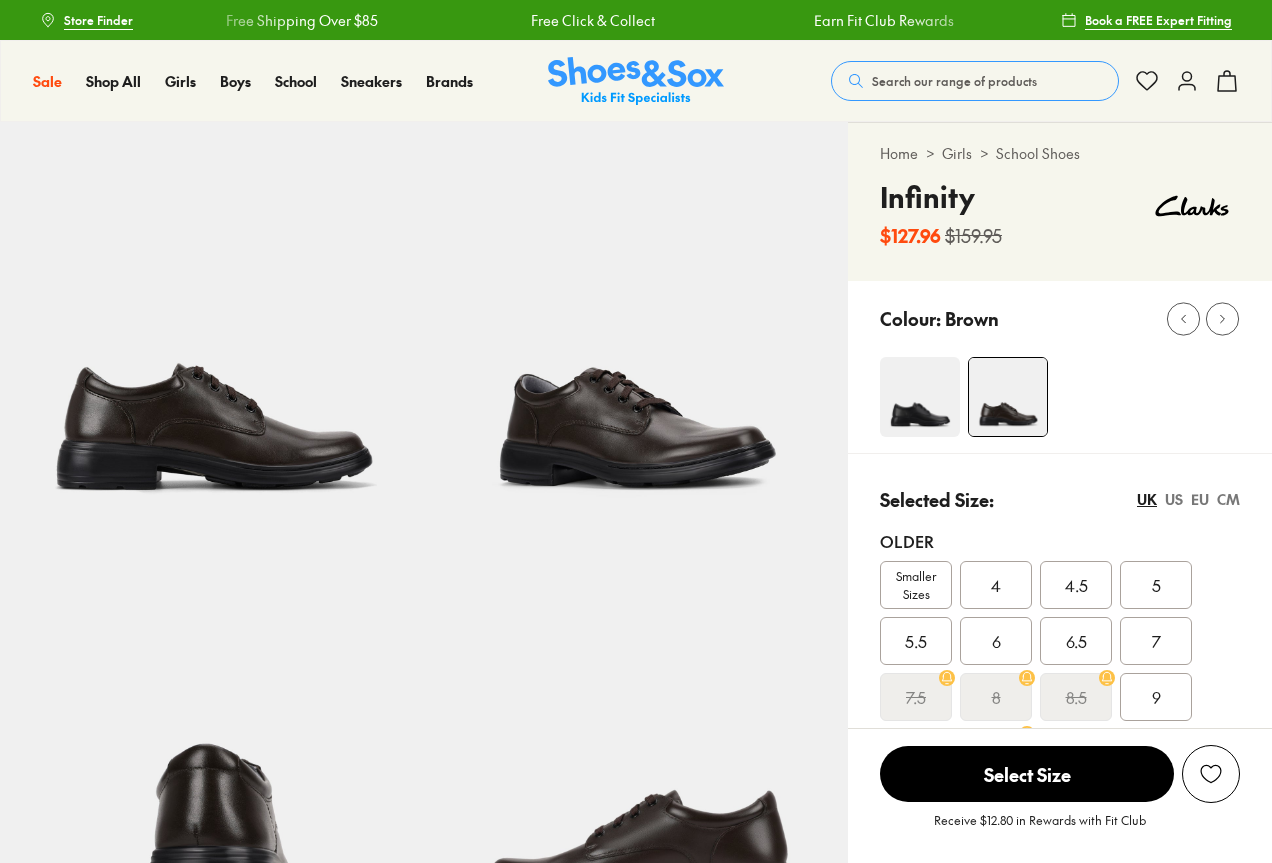 scroll, scrollTop: 422, scrollLeft: 0, axis: vertical 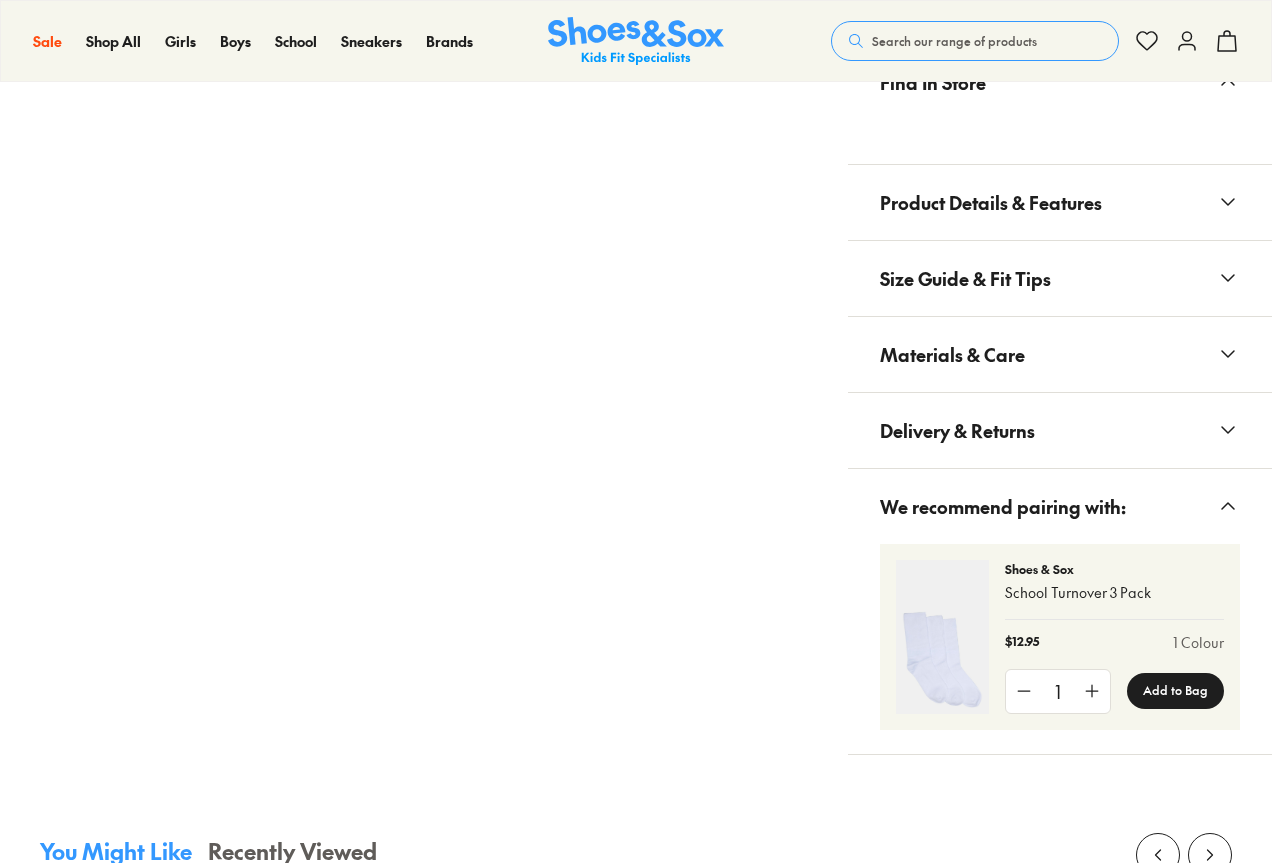 click on "Materials & Care" at bounding box center (952, 354) 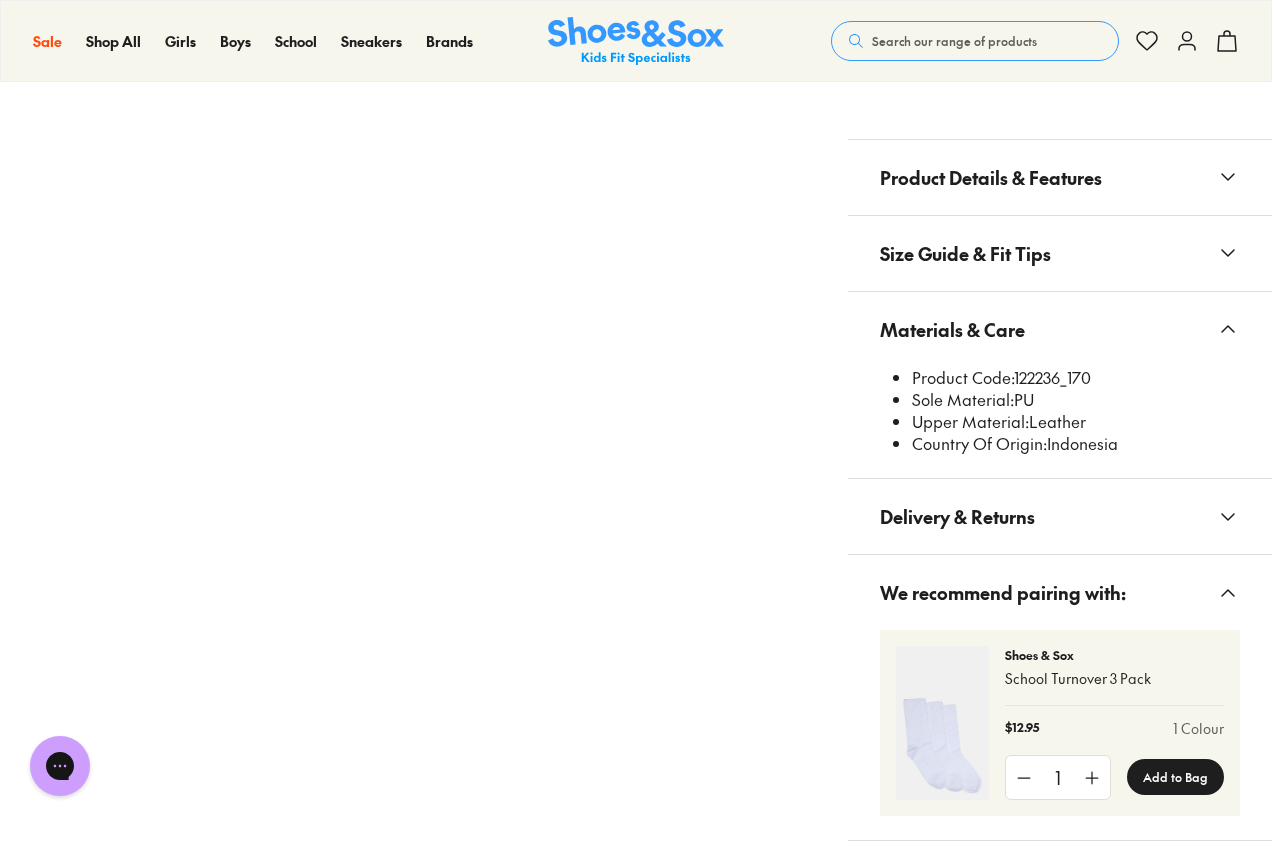 scroll, scrollTop: 0, scrollLeft: 0, axis: both 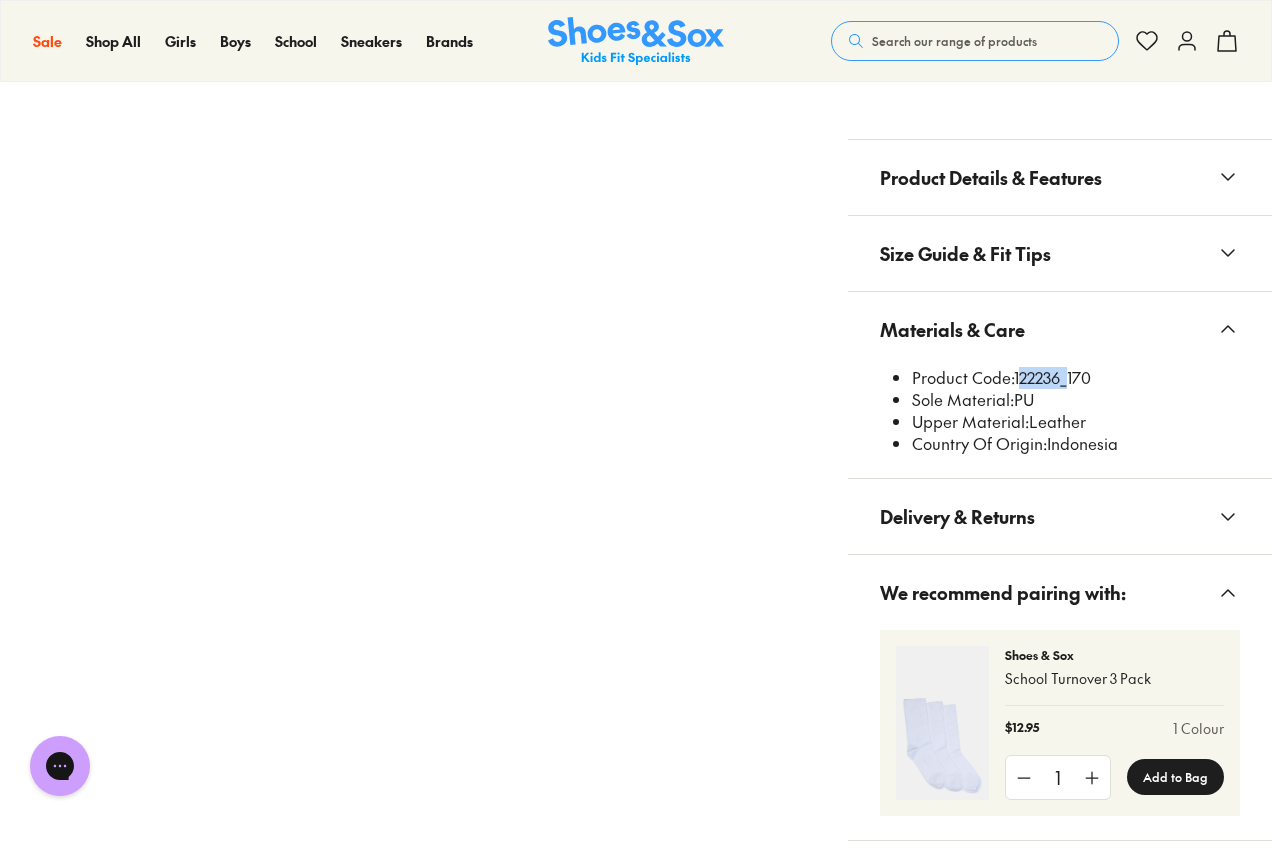 drag, startPoint x: 1063, startPoint y: 379, endPoint x: 1019, endPoint y: 380, distance: 44.011364 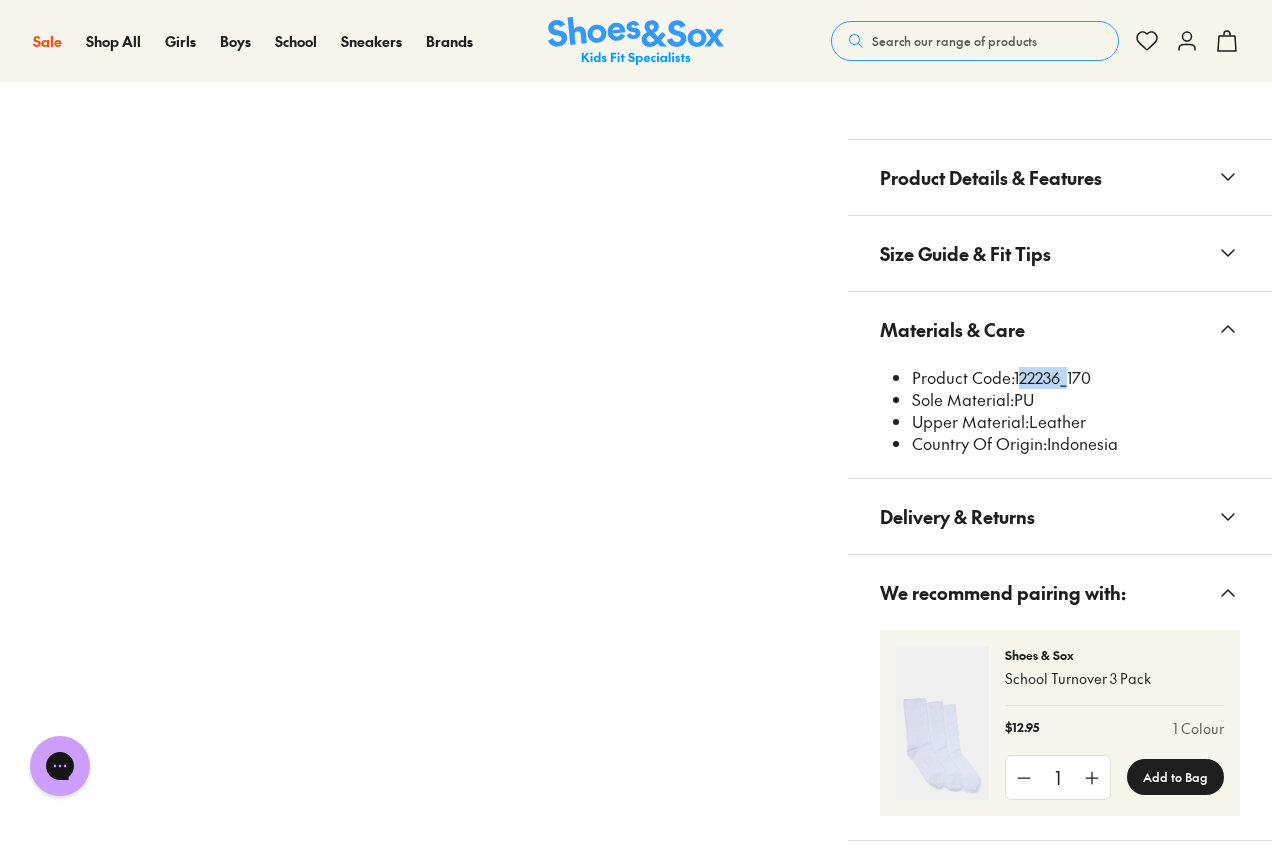 click on "Search our range of products" at bounding box center (954, 41) 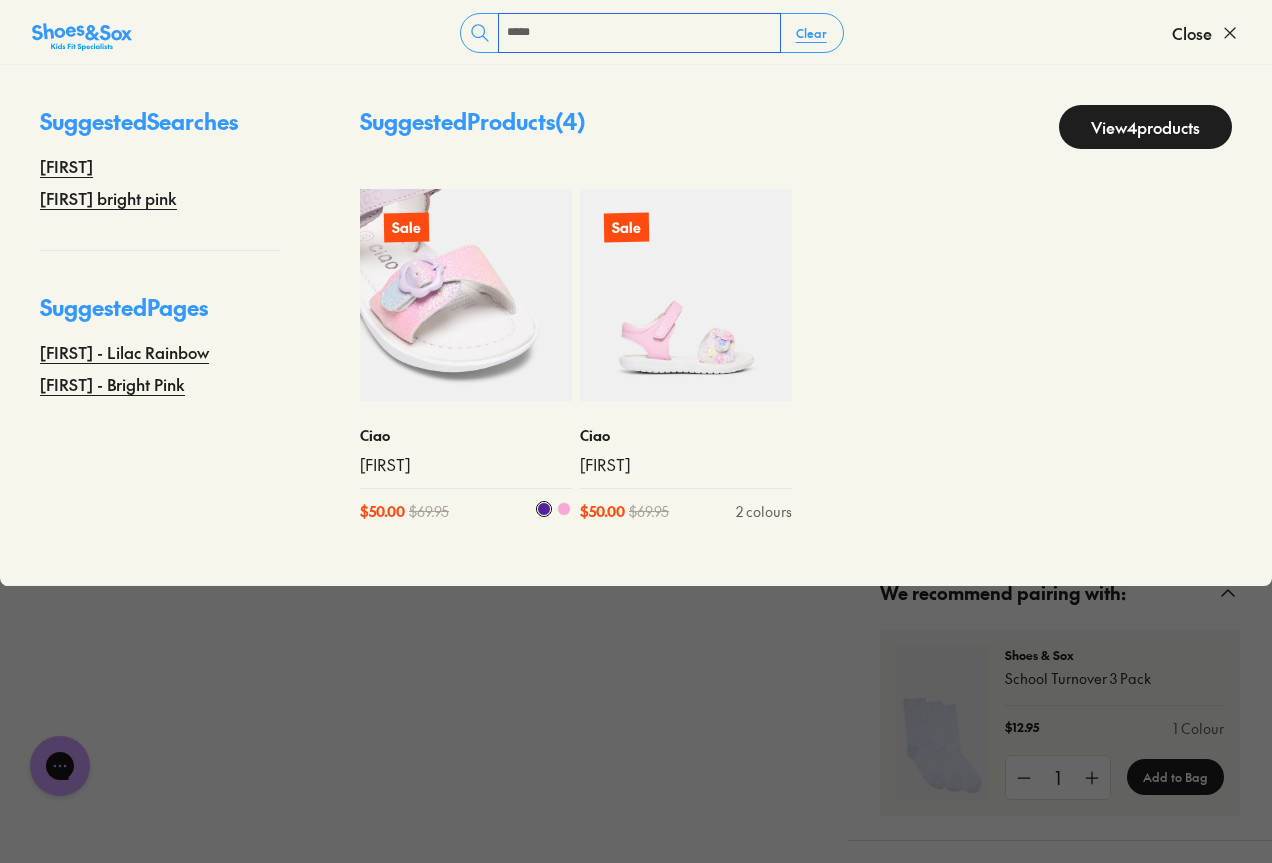 type on "*****" 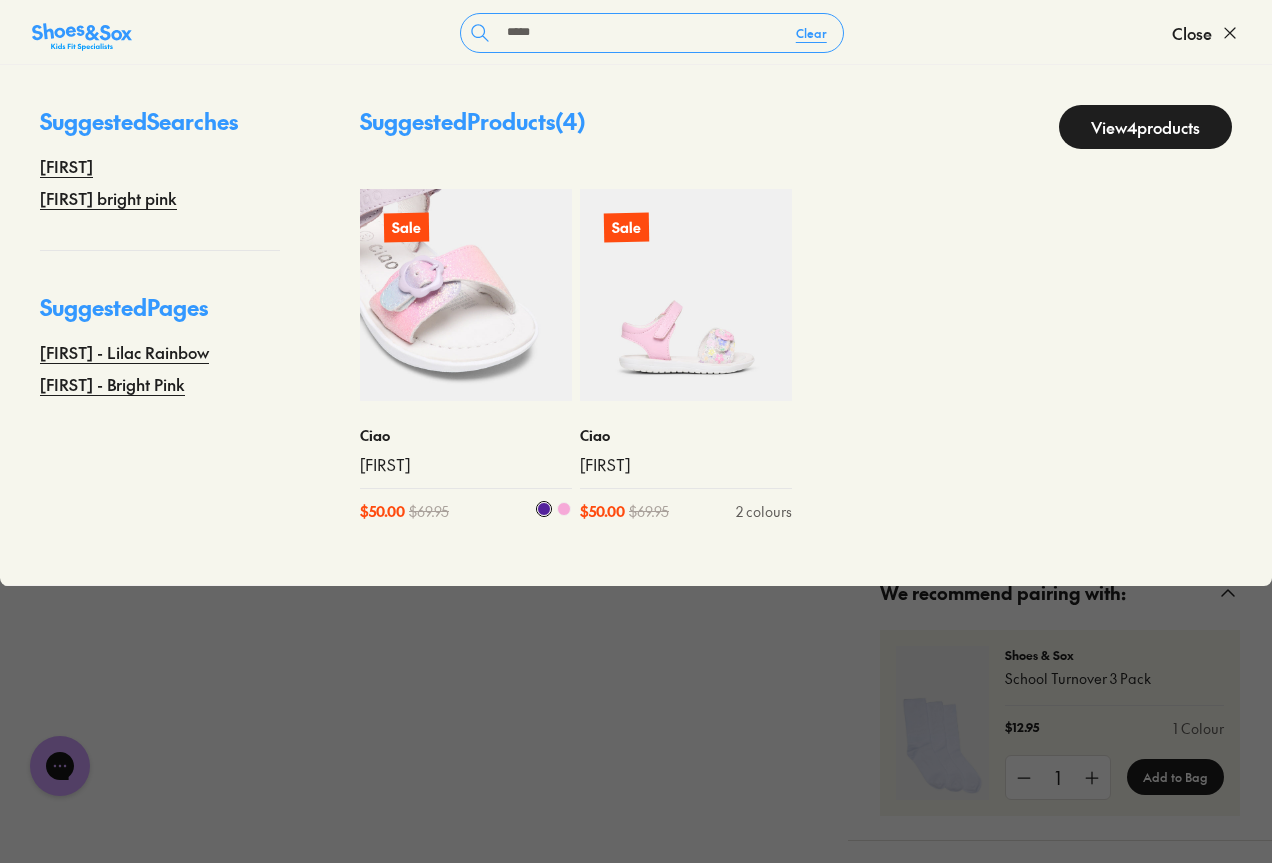 click at bounding box center (466, 295) 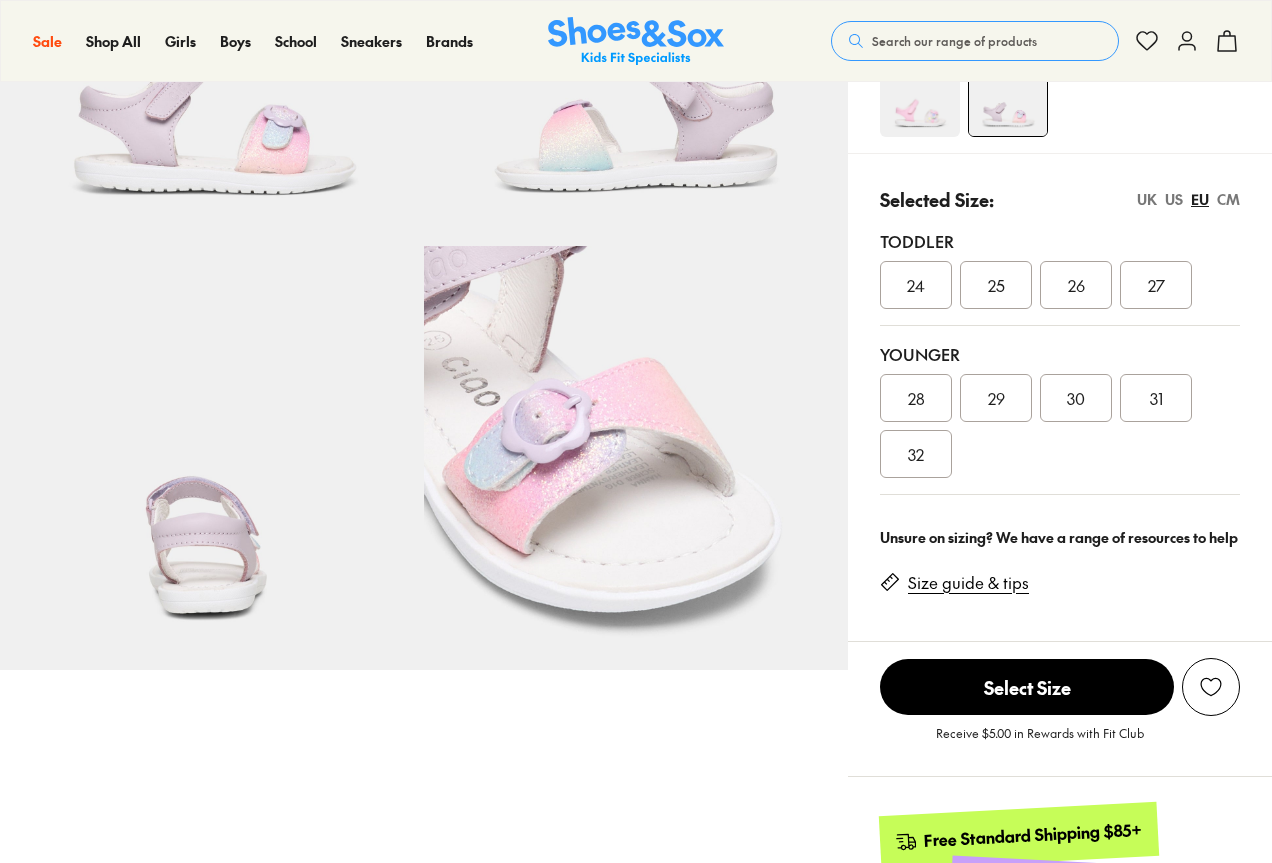 scroll, scrollTop: 300, scrollLeft: 0, axis: vertical 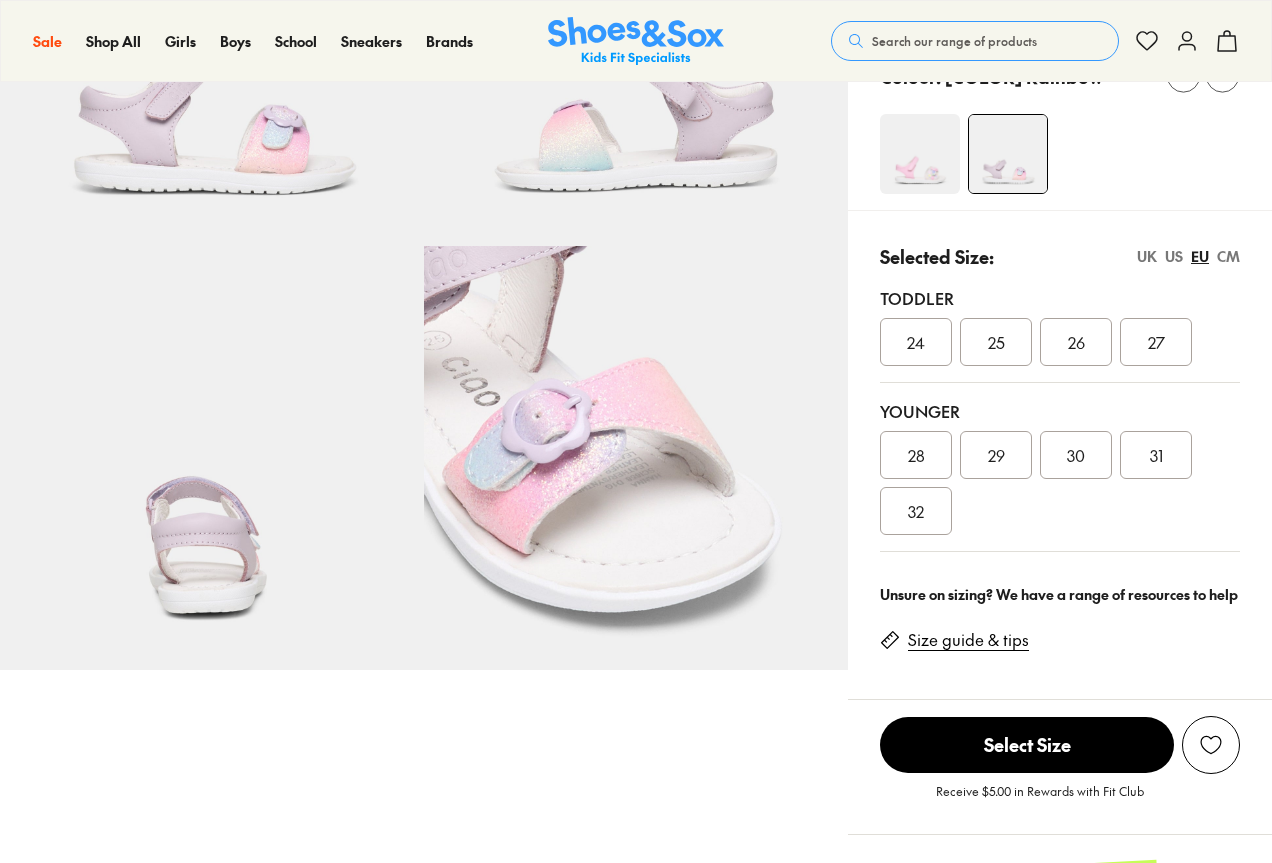 select on "*" 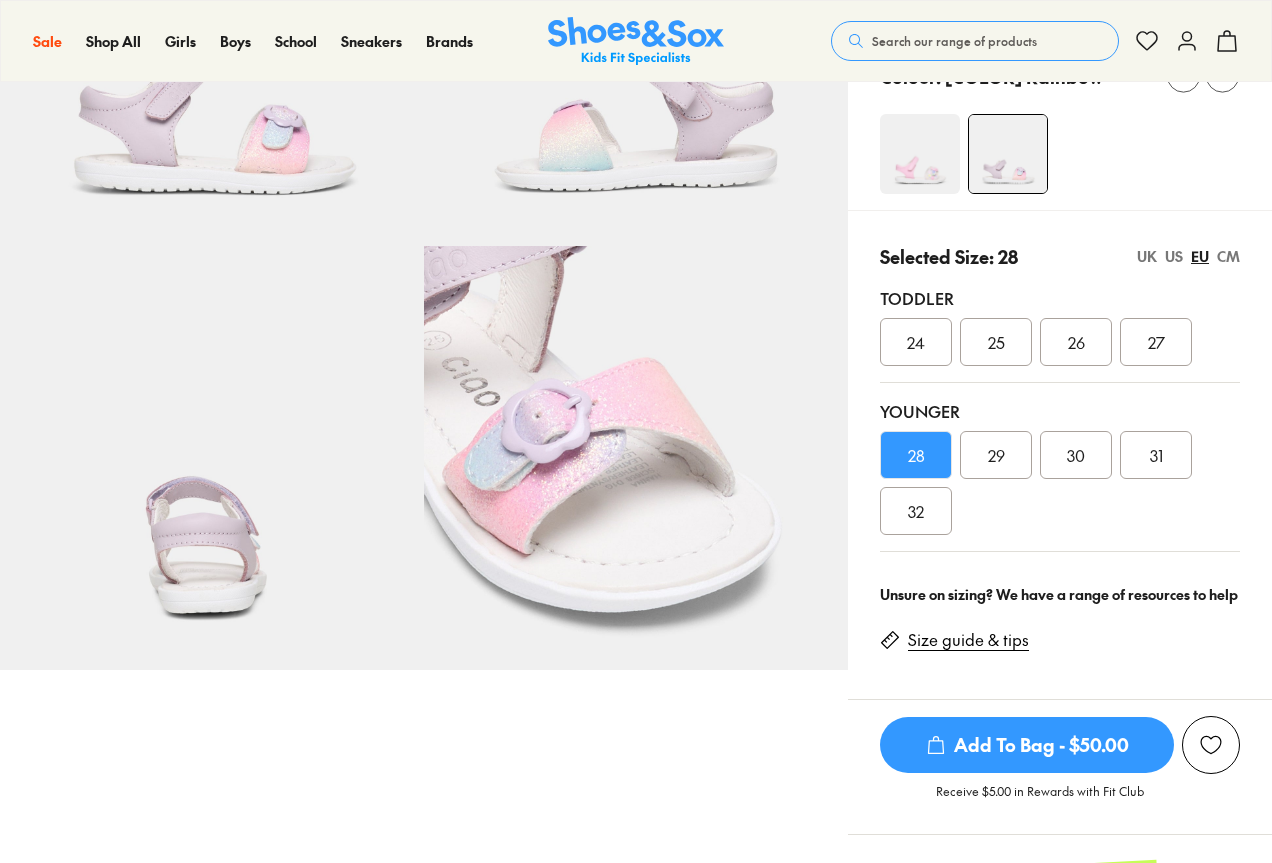 scroll, scrollTop: 1200, scrollLeft: 0, axis: vertical 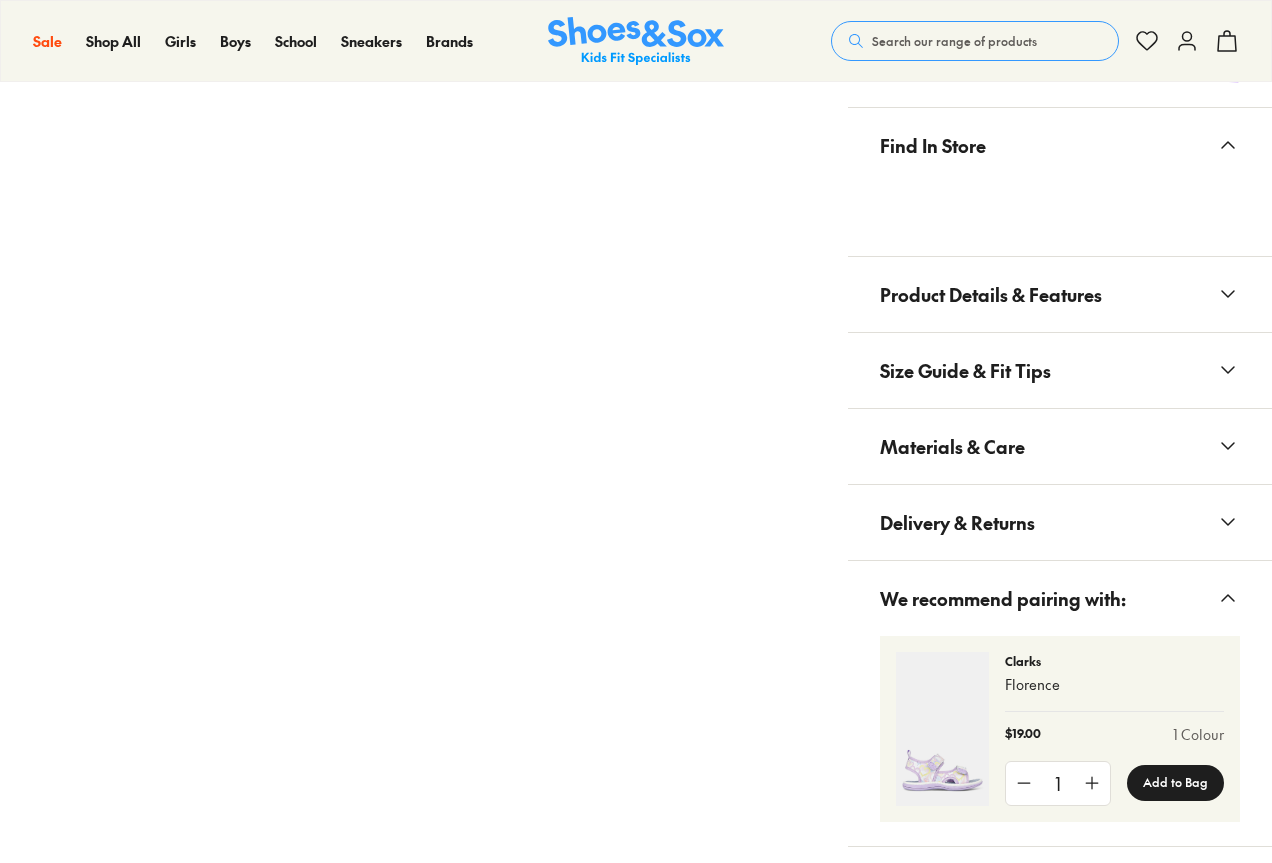 click on "Materials & Care" at bounding box center [952, 446] 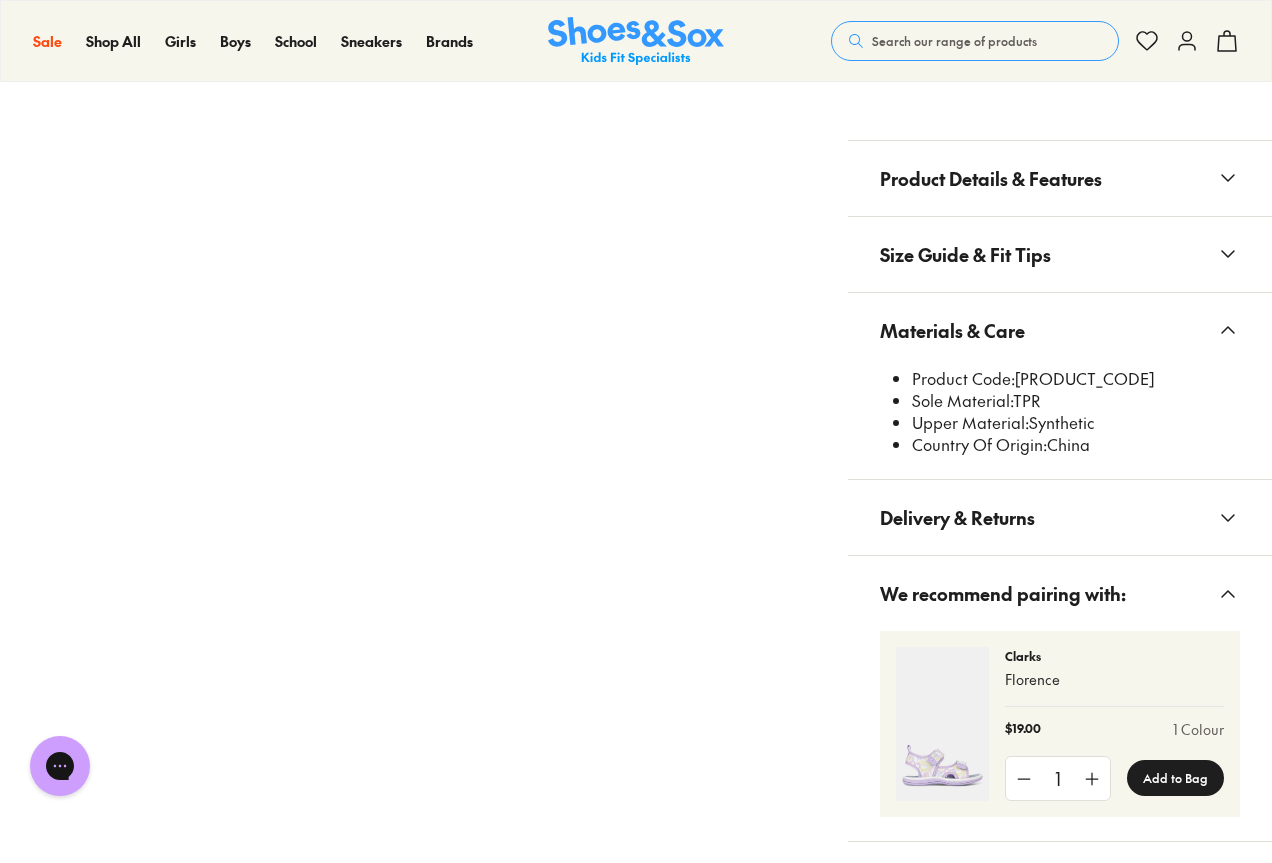 scroll, scrollTop: 1600, scrollLeft: 0, axis: vertical 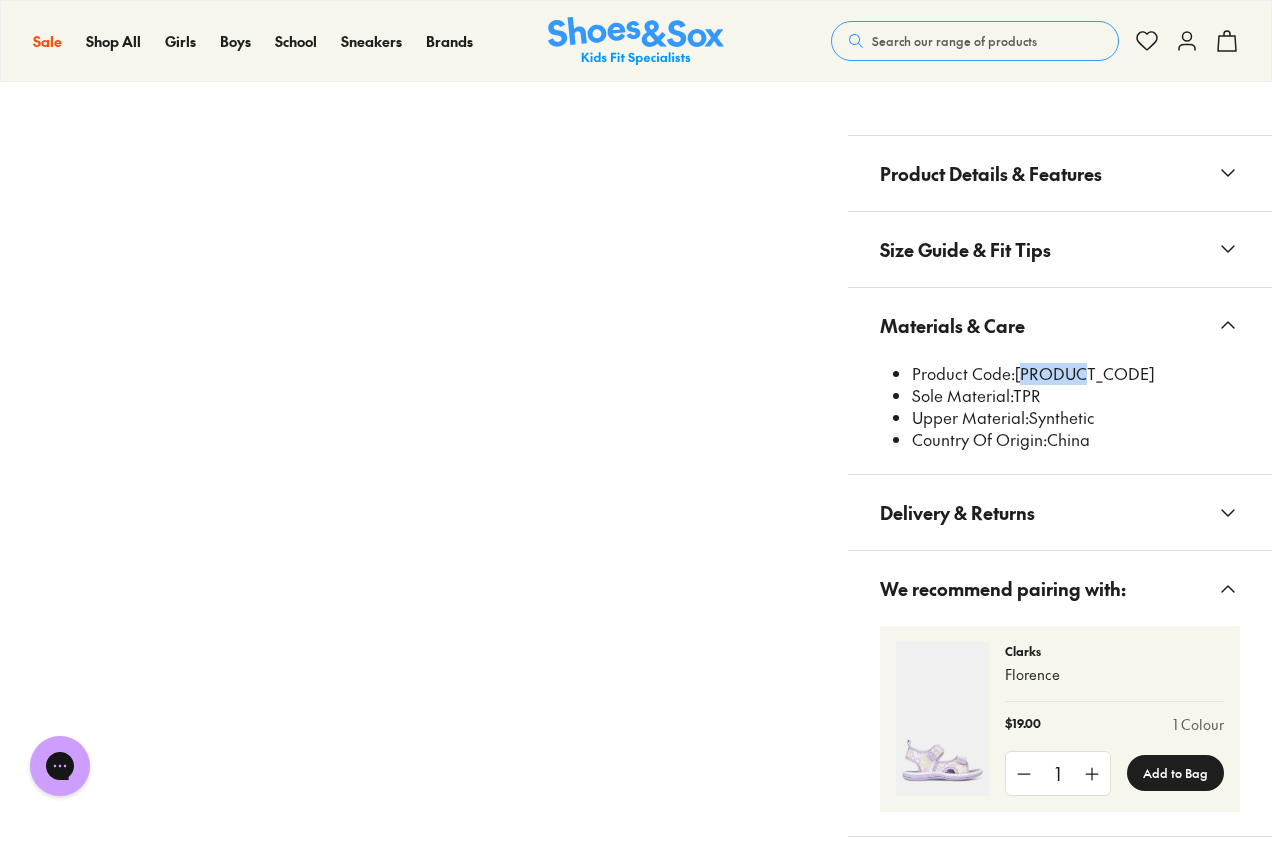 drag, startPoint x: 1066, startPoint y: 371, endPoint x: 1018, endPoint y: 372, distance: 48.010414 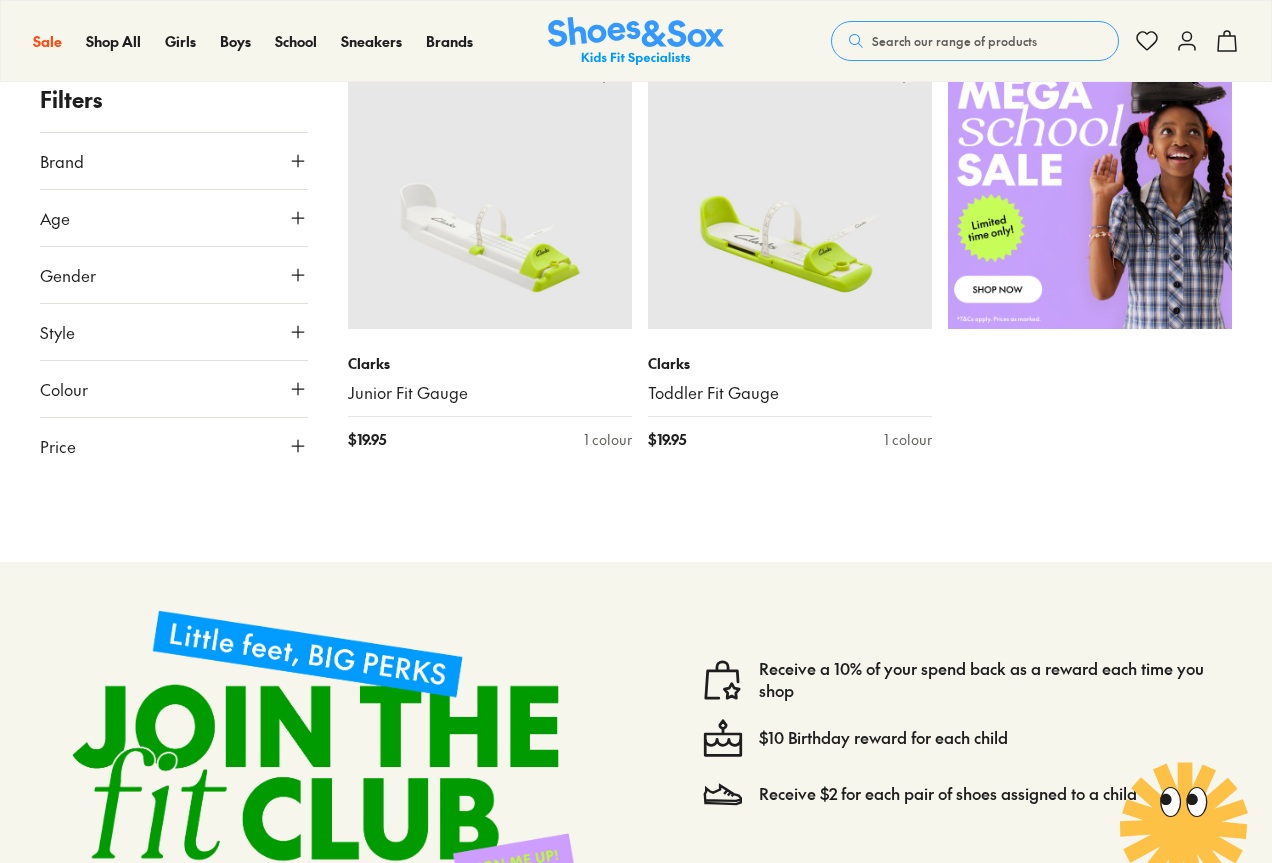 scroll, scrollTop: 700, scrollLeft: 0, axis: vertical 